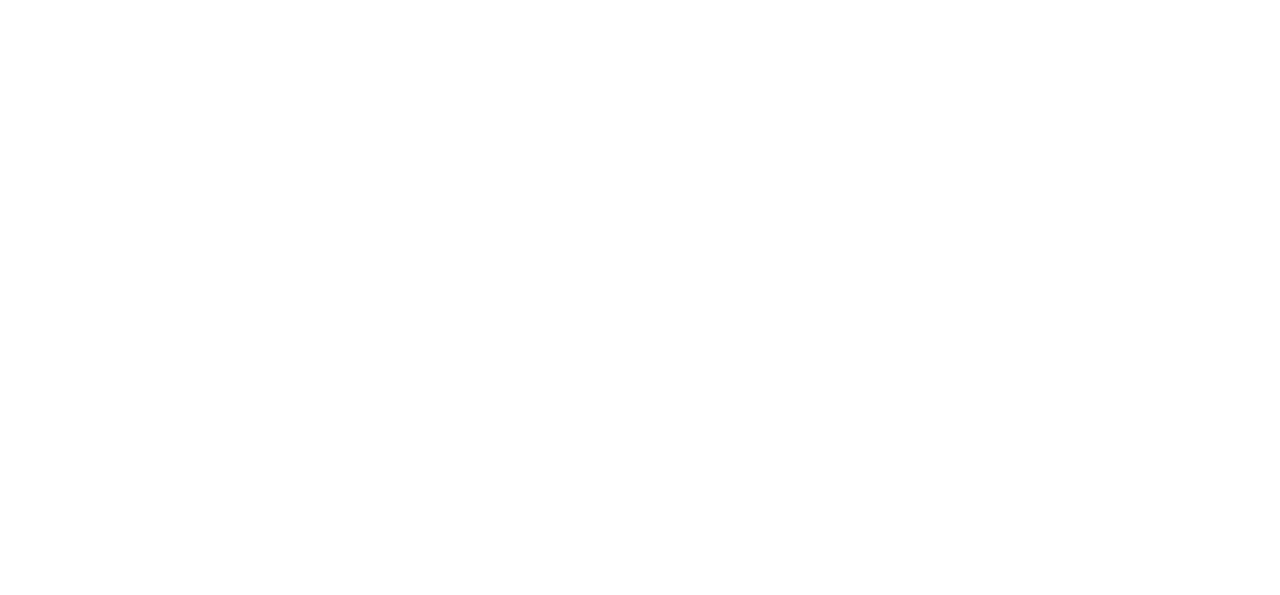scroll, scrollTop: 0, scrollLeft: 0, axis: both 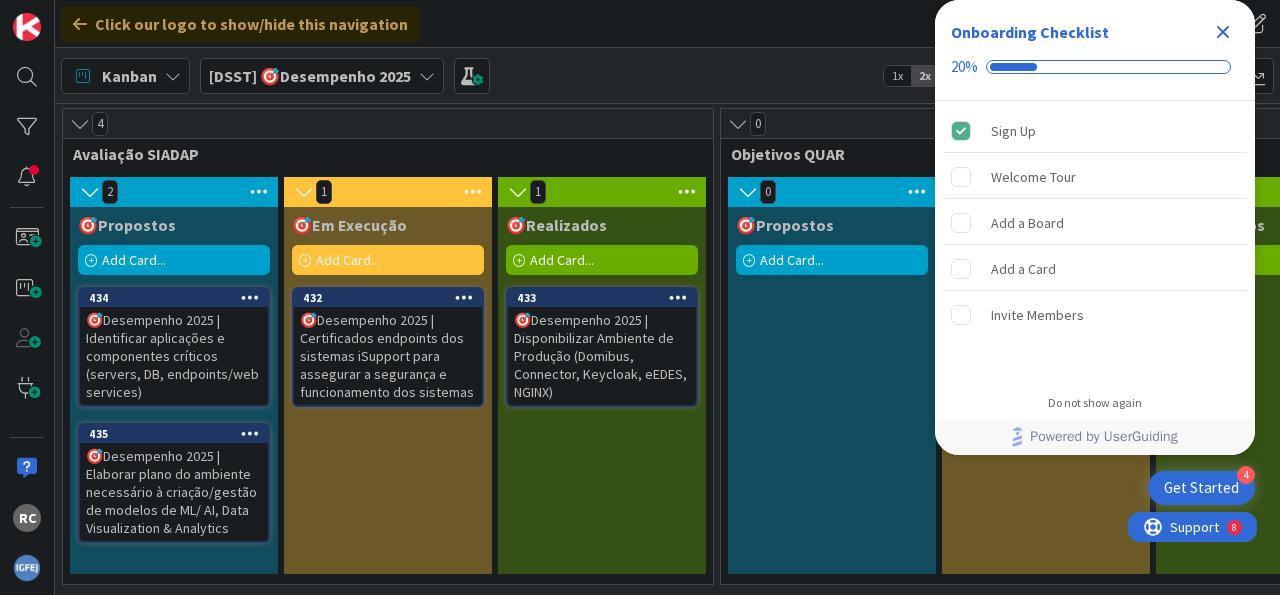 click on "[DSST] 🎯Desempenho 2025" at bounding box center [310, 76] 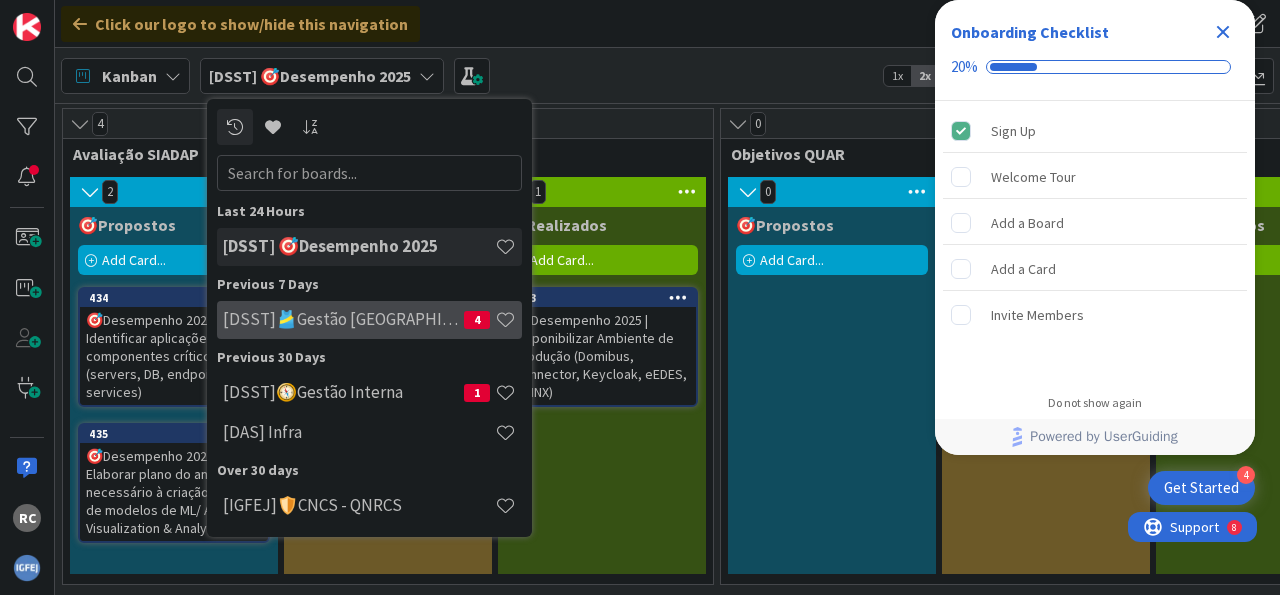 click on "[DSST]🎽Gestão [GEOGRAPHIC_DATA]" at bounding box center (343, 319) 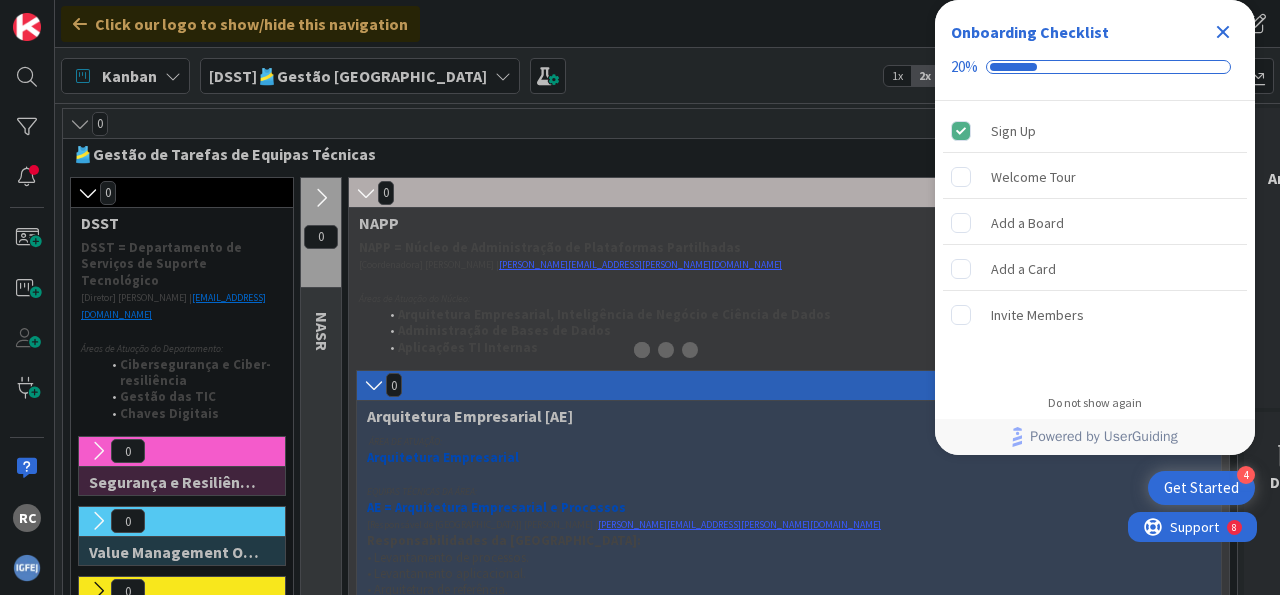 click 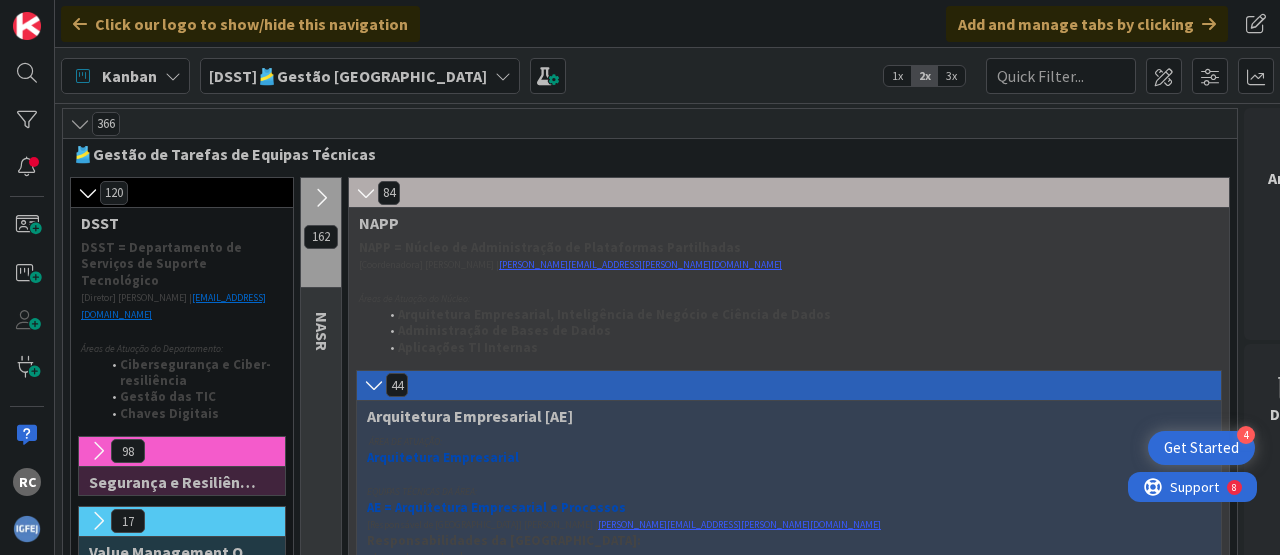 scroll, scrollTop: 1732, scrollLeft: 0, axis: vertical 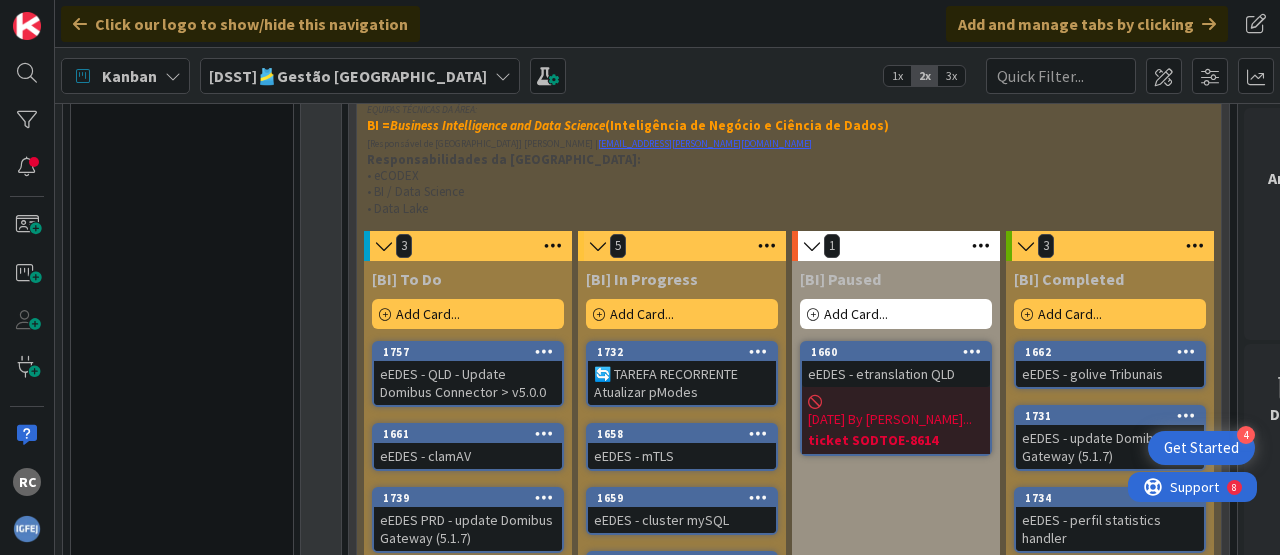 click on "eEDES - etranslation QLD" at bounding box center [896, 374] 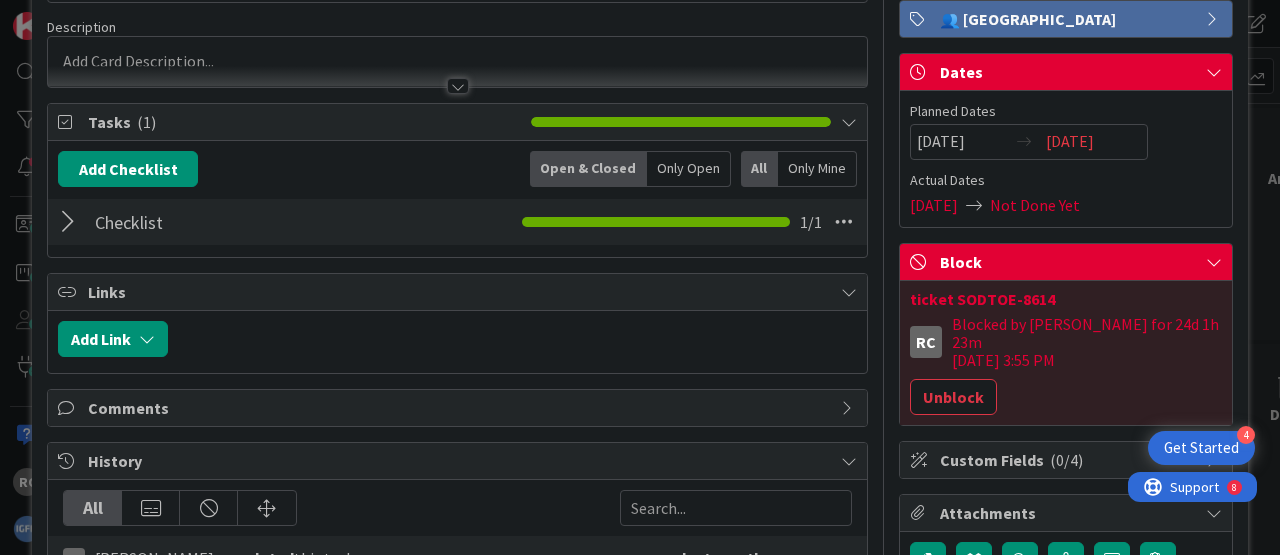 scroll, scrollTop: 248, scrollLeft: 0, axis: vertical 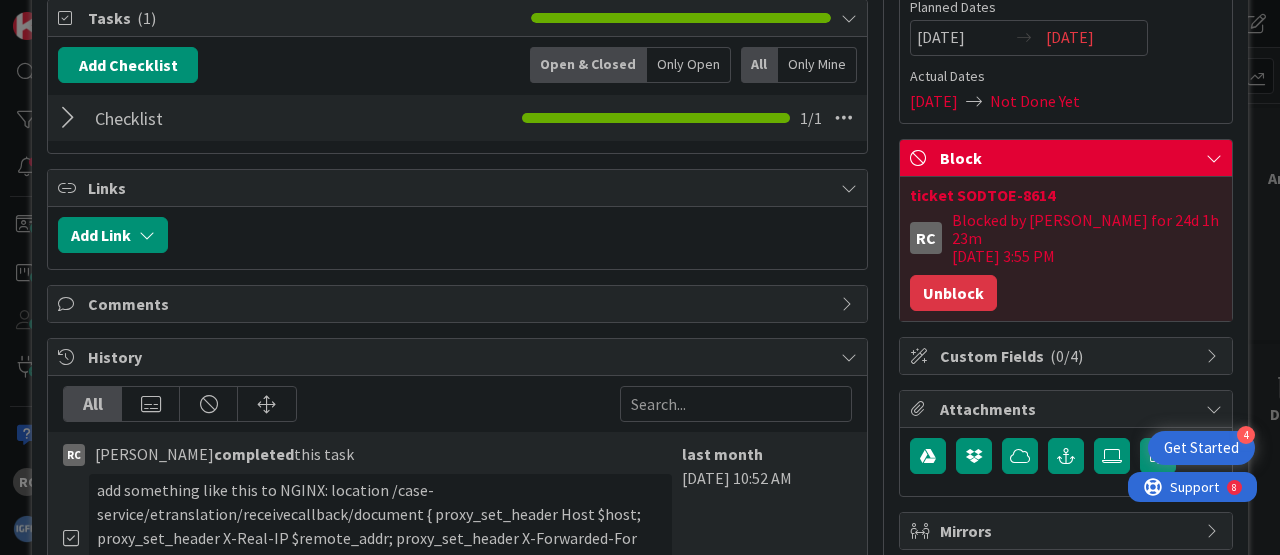 click on "Unblock" at bounding box center (953, 293) 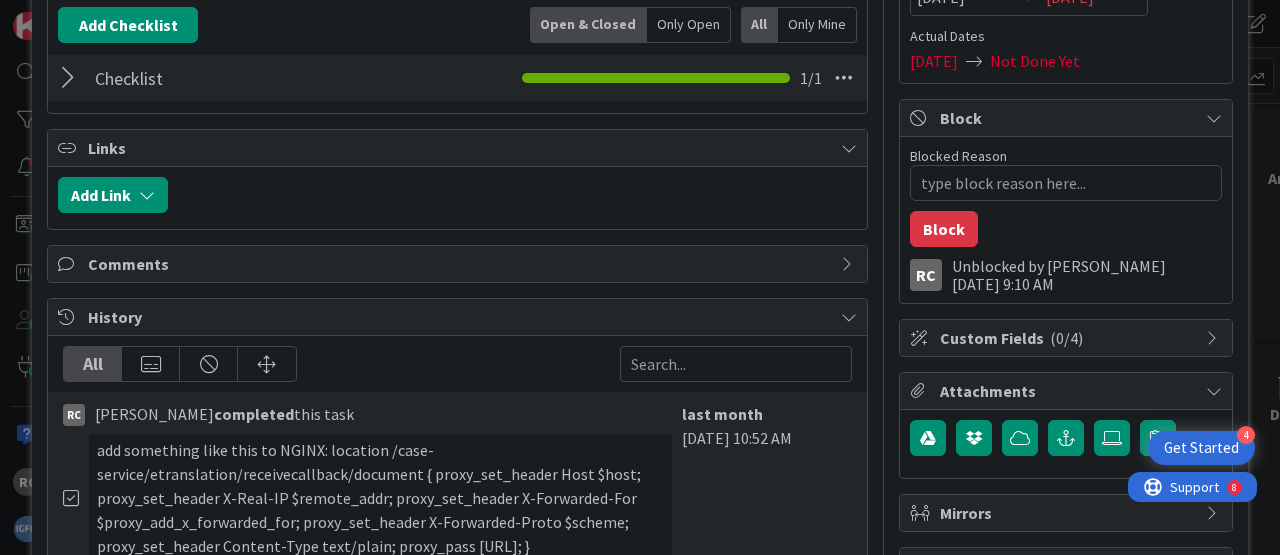 scroll, scrollTop: 322, scrollLeft: 0, axis: vertical 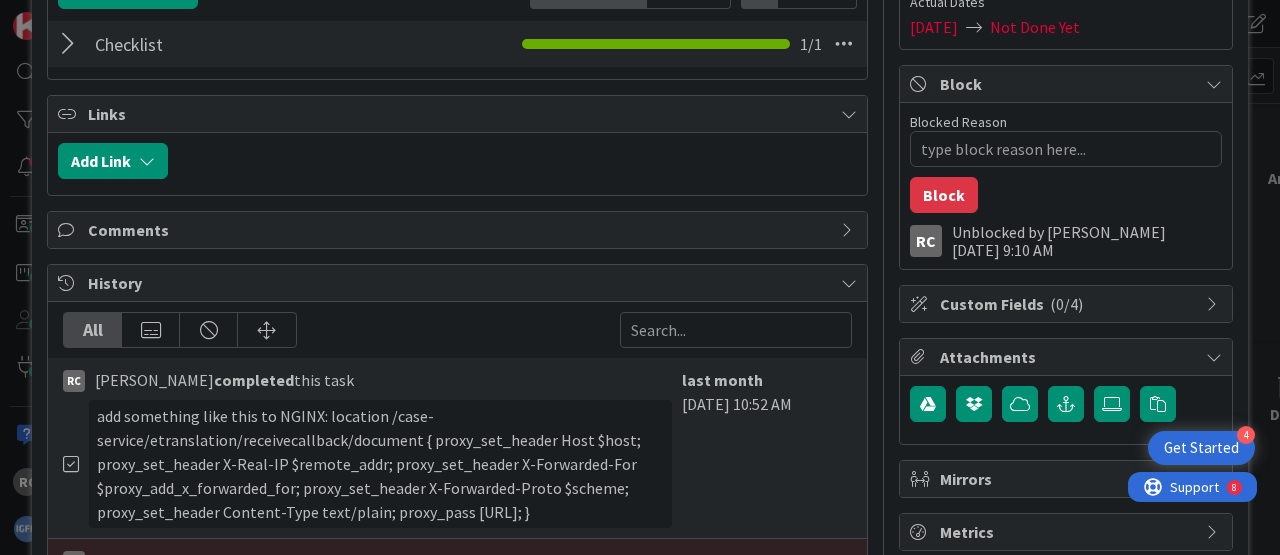 click on "Comments" at bounding box center [459, 230] 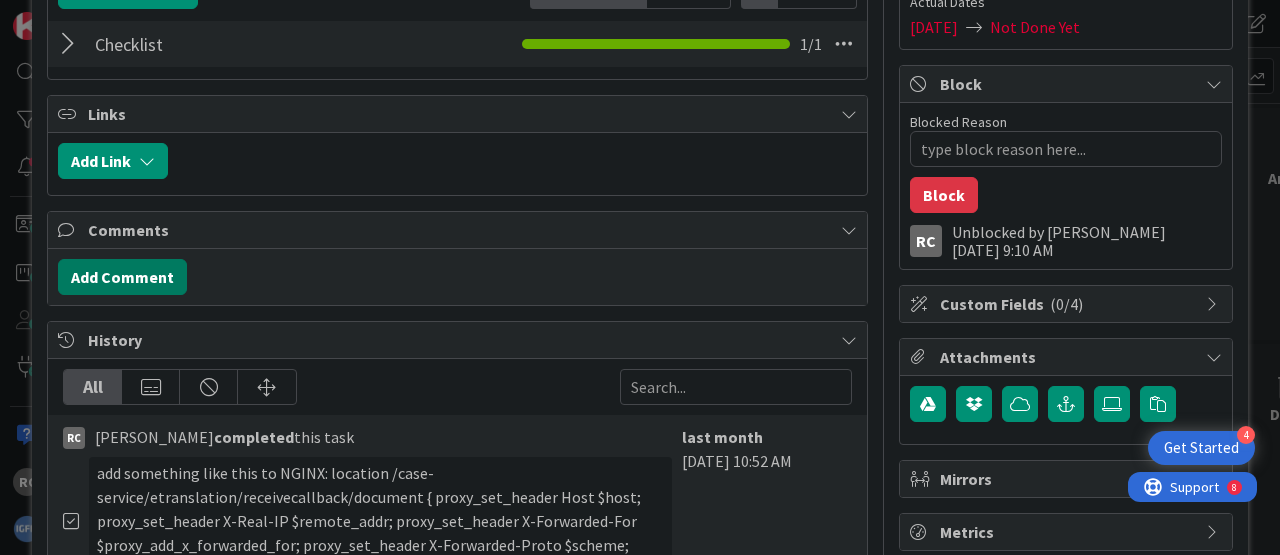 click on "Add Comment" at bounding box center (122, 277) 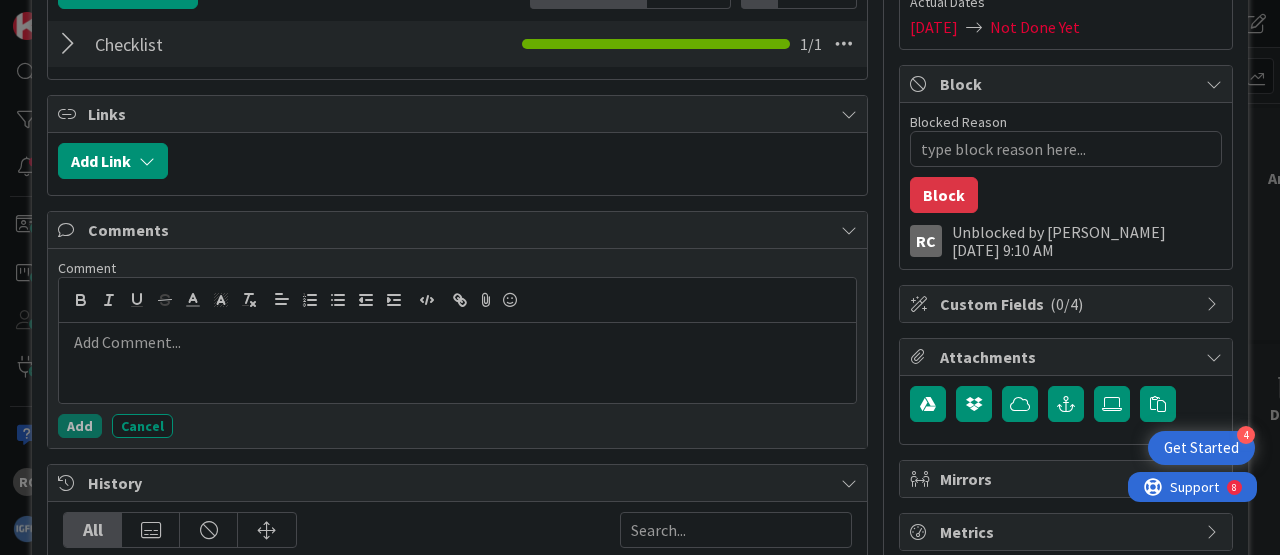 click at bounding box center [457, 342] 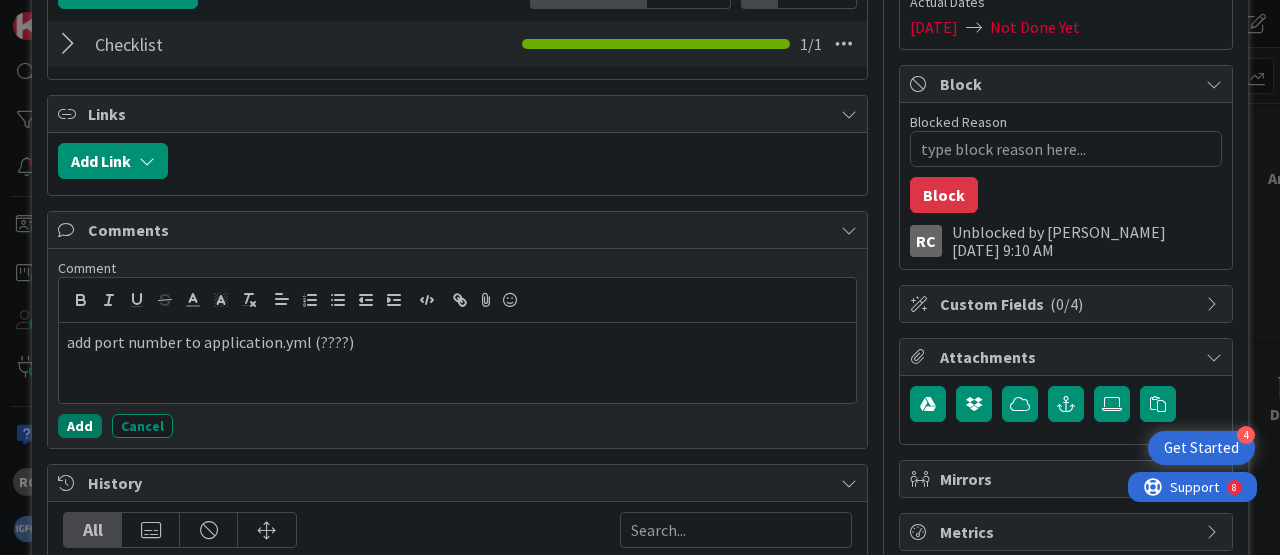 click on "Add" at bounding box center (80, 426) 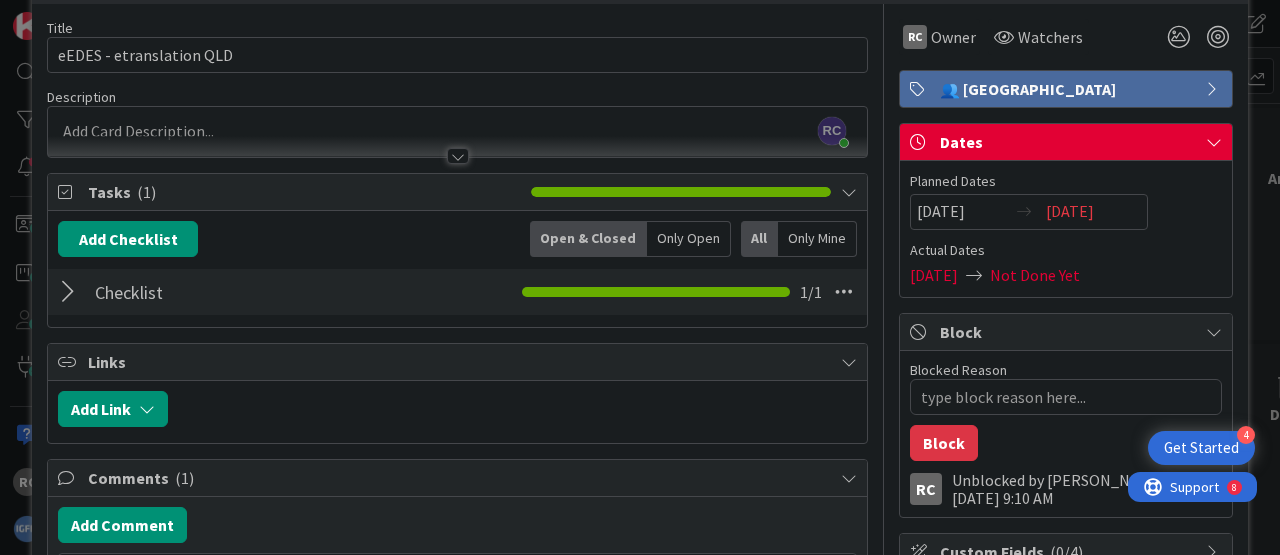 scroll, scrollTop: 0, scrollLeft: 0, axis: both 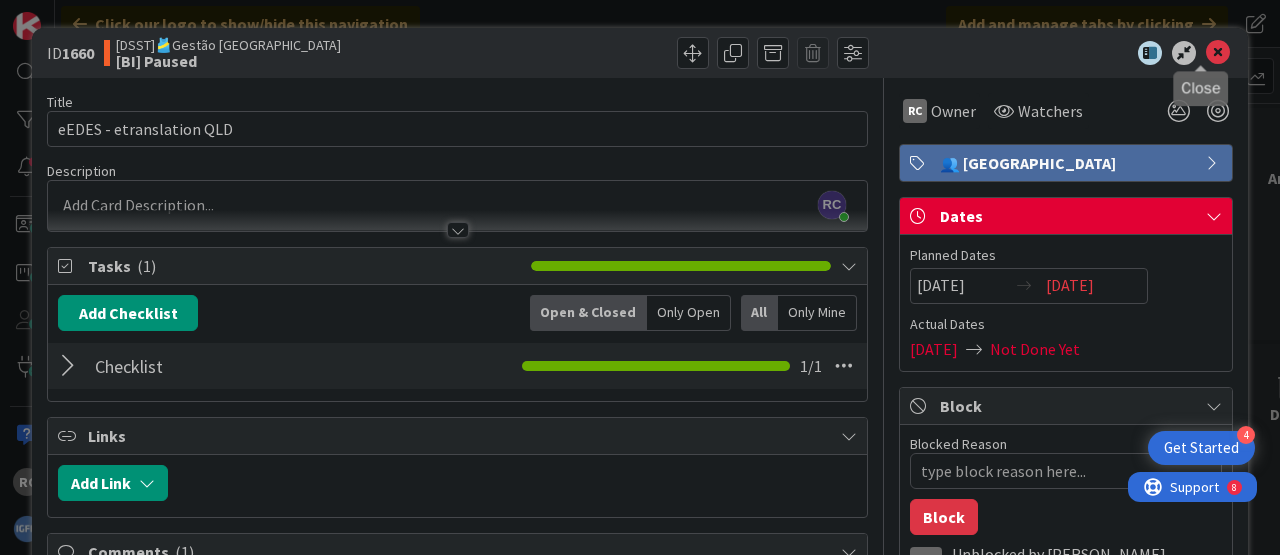 click at bounding box center [1218, 53] 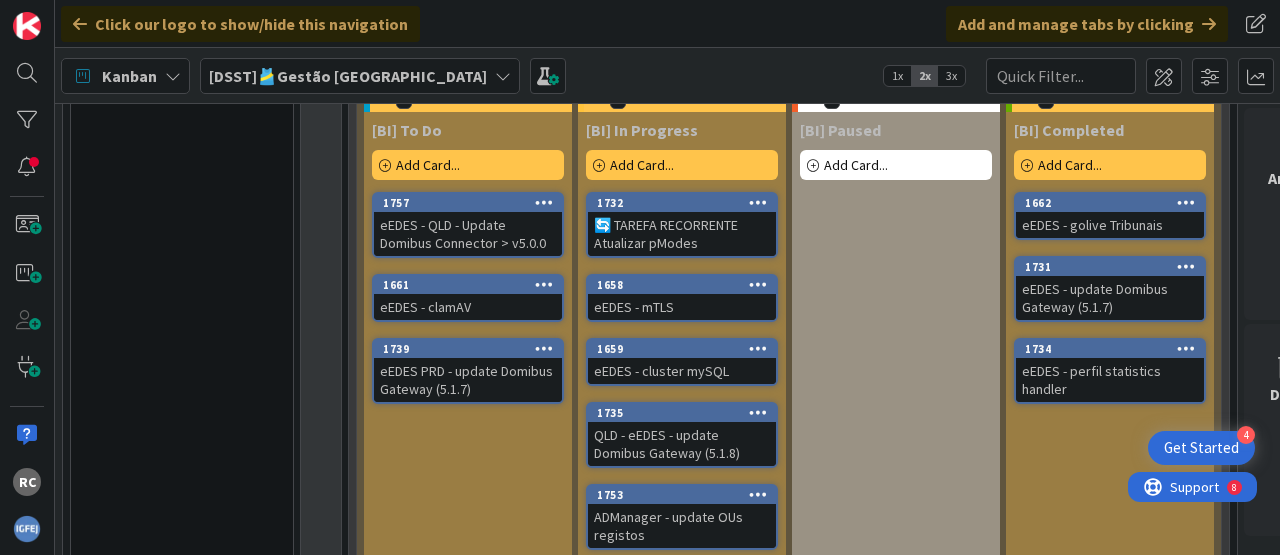 scroll, scrollTop: 1932, scrollLeft: 0, axis: vertical 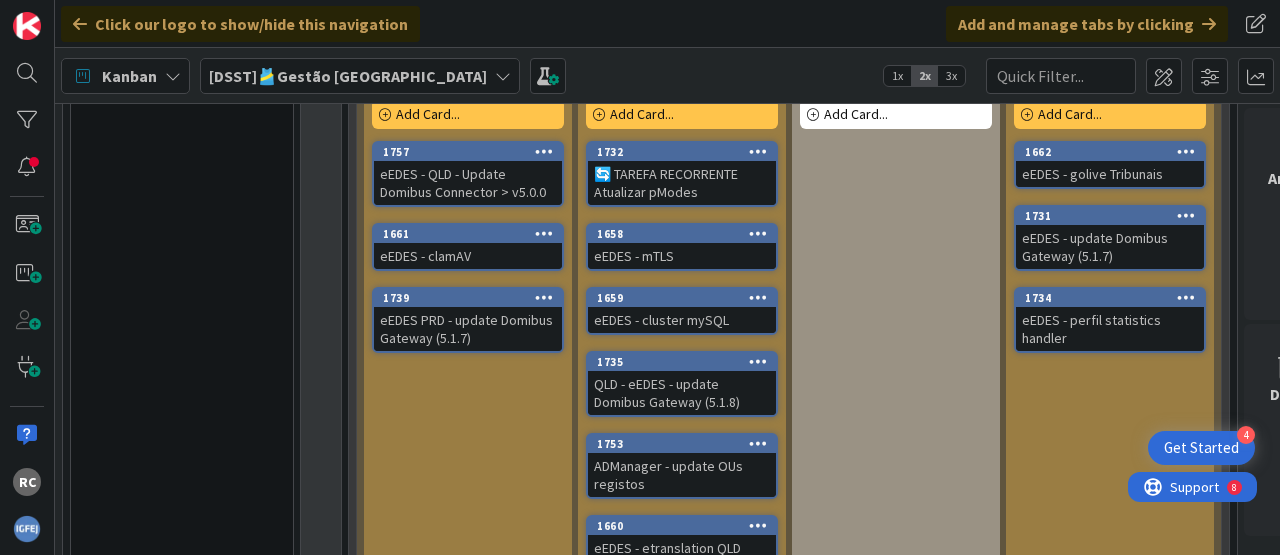 click on "3x" at bounding box center [951, 76] 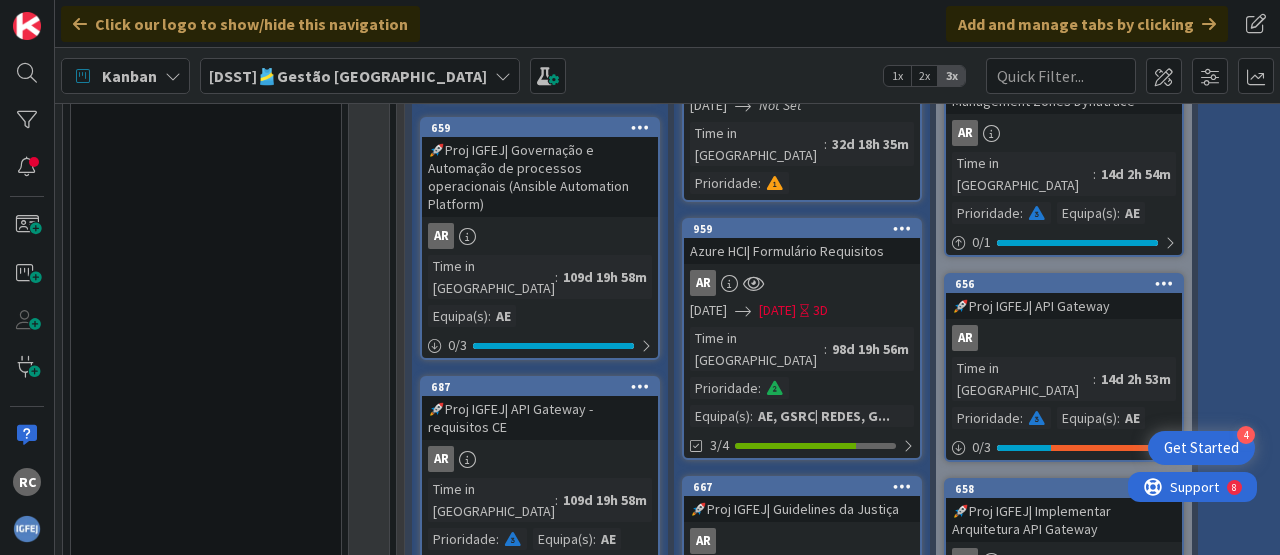 click on "2x" at bounding box center [924, 76] 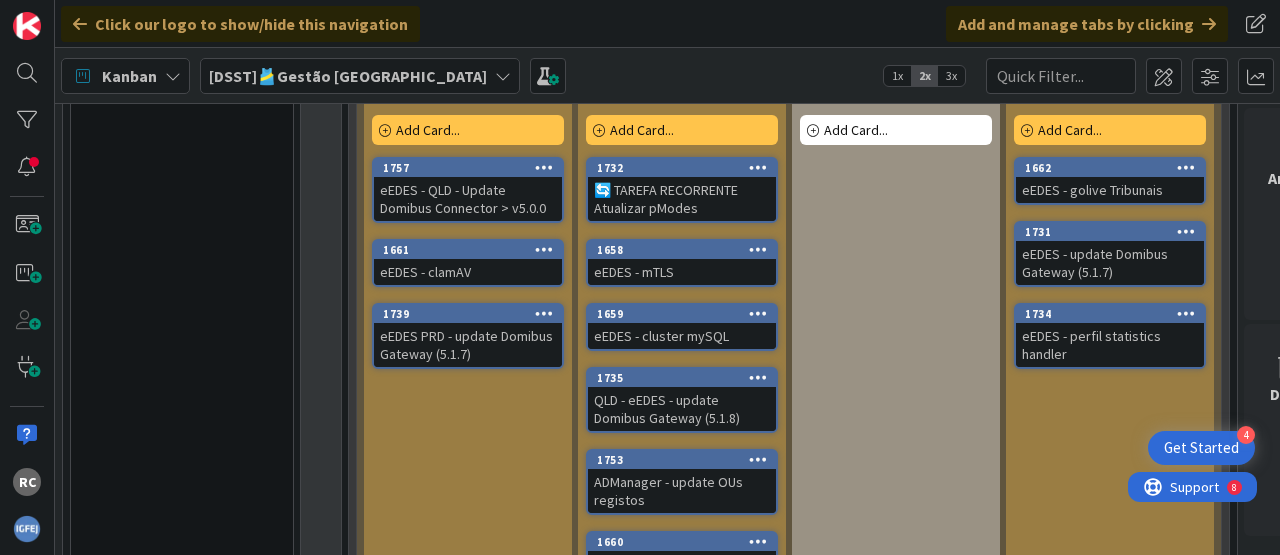 scroll, scrollTop: 1932, scrollLeft: 0, axis: vertical 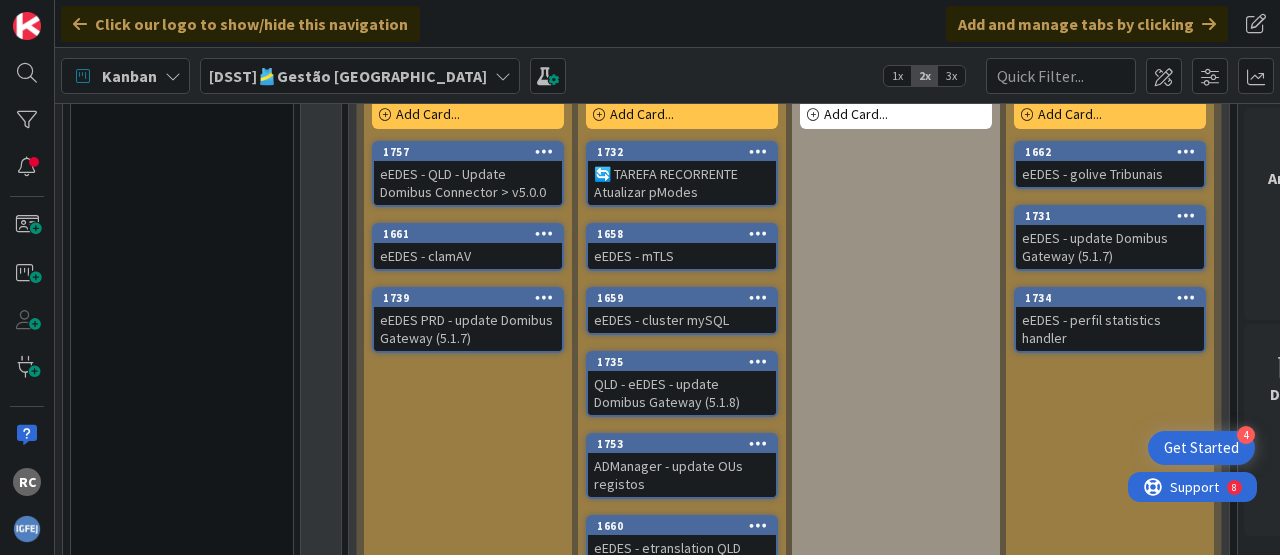 click on "1x" at bounding box center (897, 76) 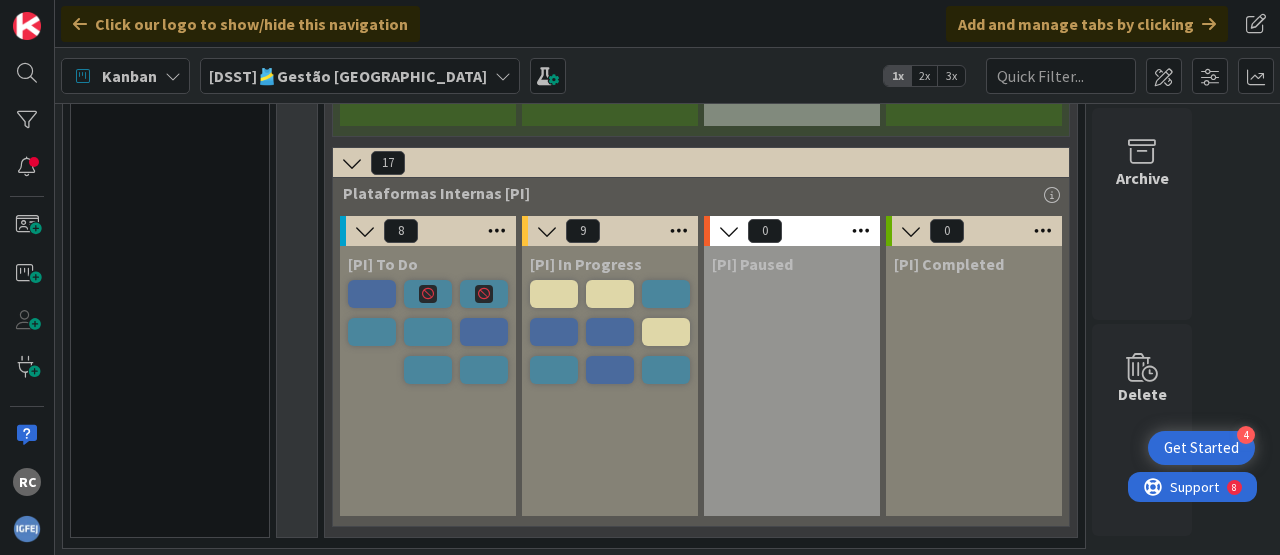 click on "2x" at bounding box center [924, 76] 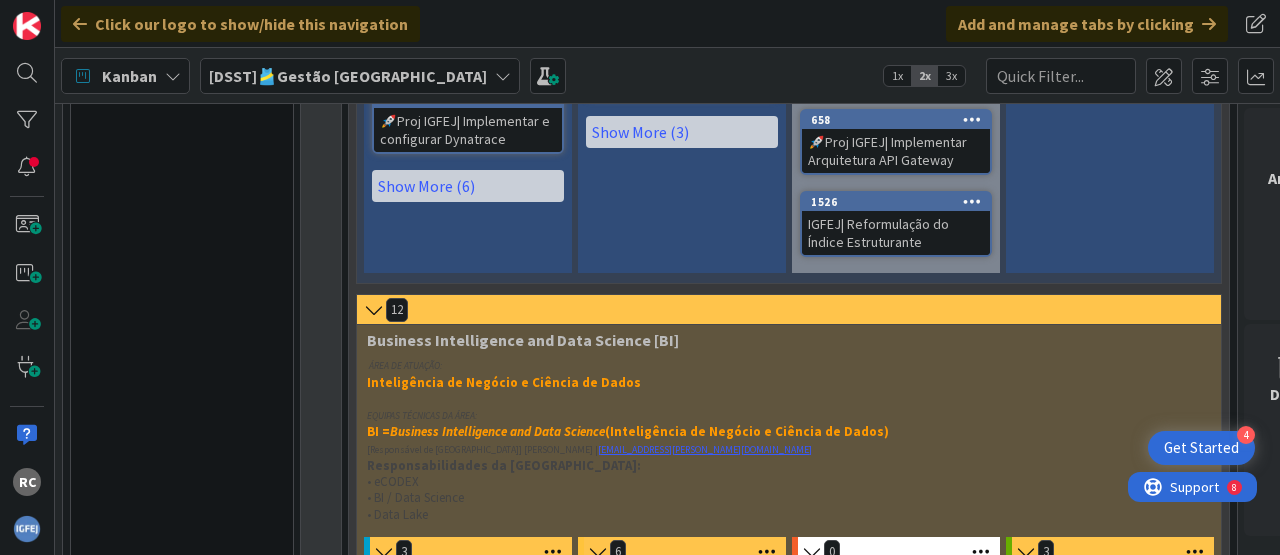 click on "3x" at bounding box center [951, 76] 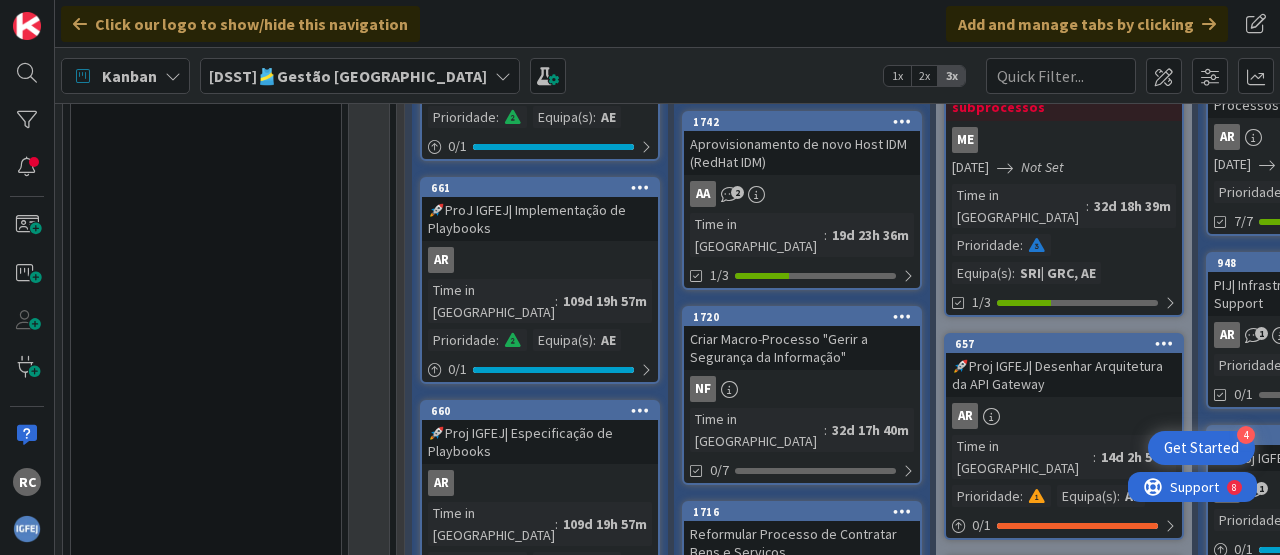 click on "2x" at bounding box center [924, 76] 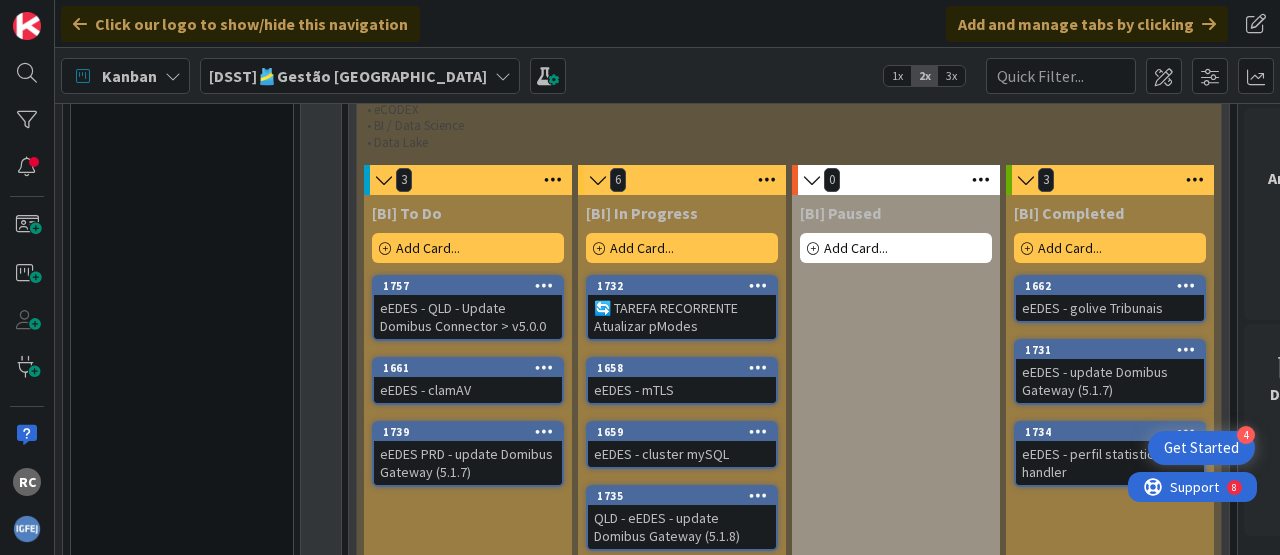 scroll, scrollTop: 1922, scrollLeft: 0, axis: vertical 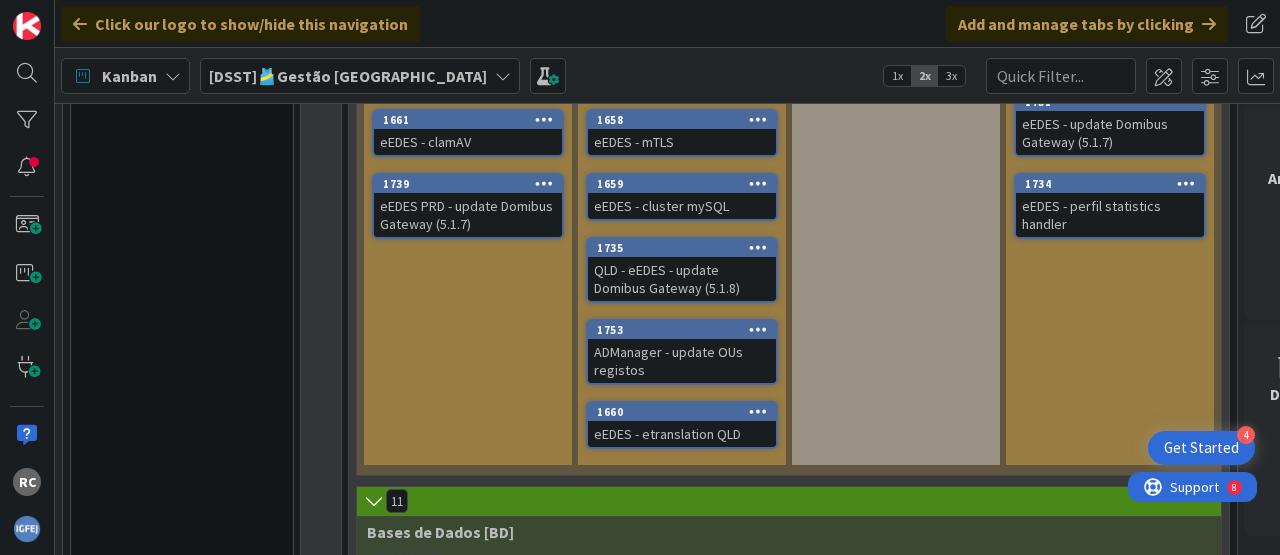 click on "eEDES - etranslation QLD" at bounding box center [682, 434] 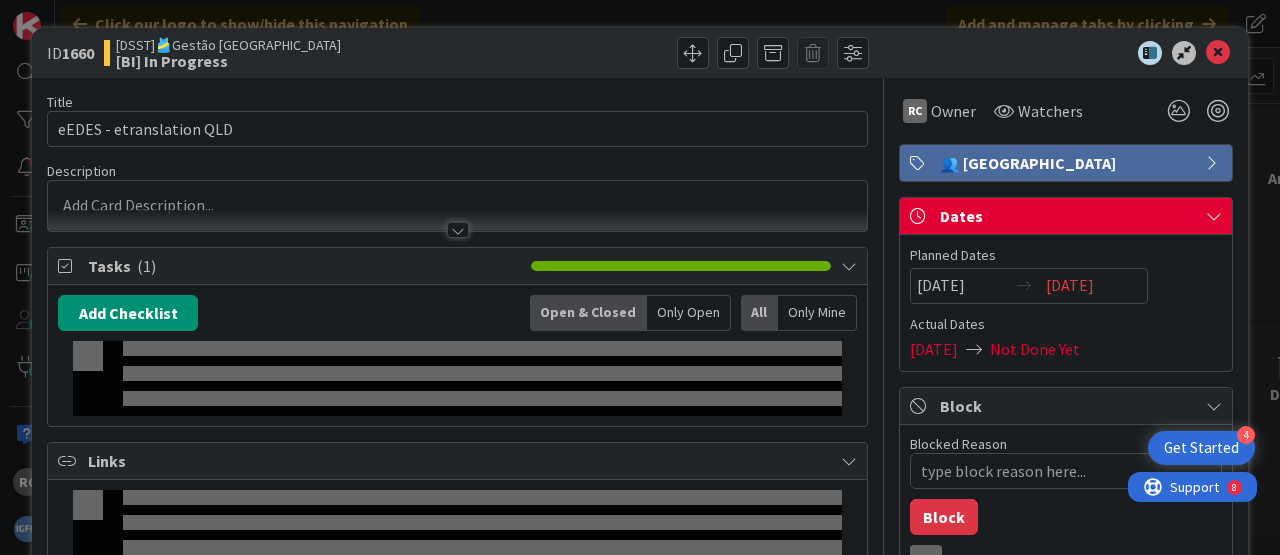 type on "x" 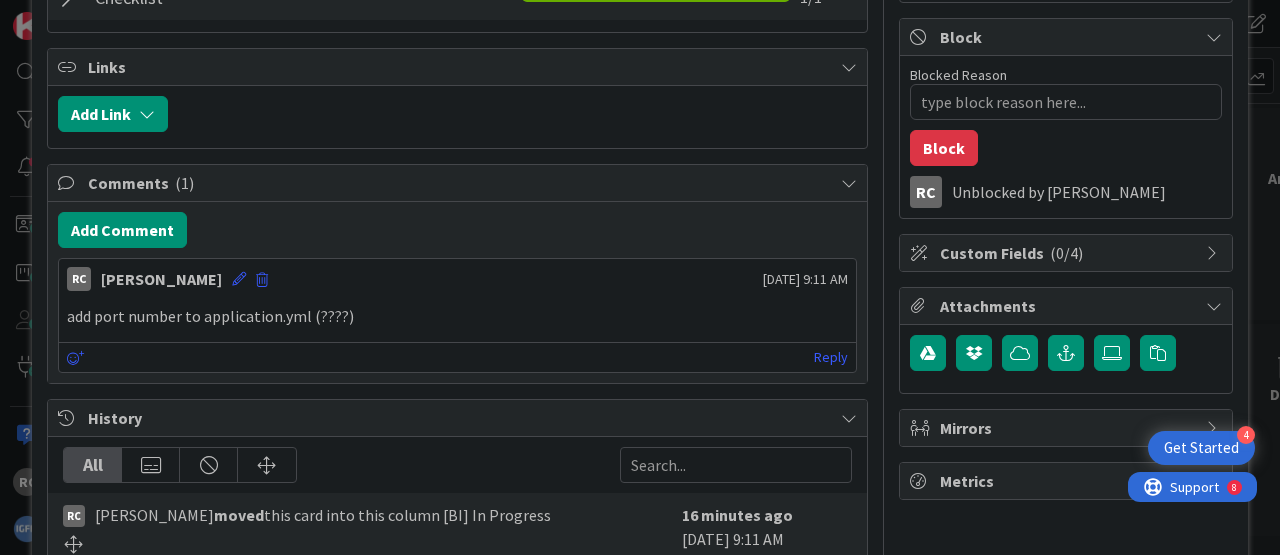 scroll, scrollTop: 372, scrollLeft: 0, axis: vertical 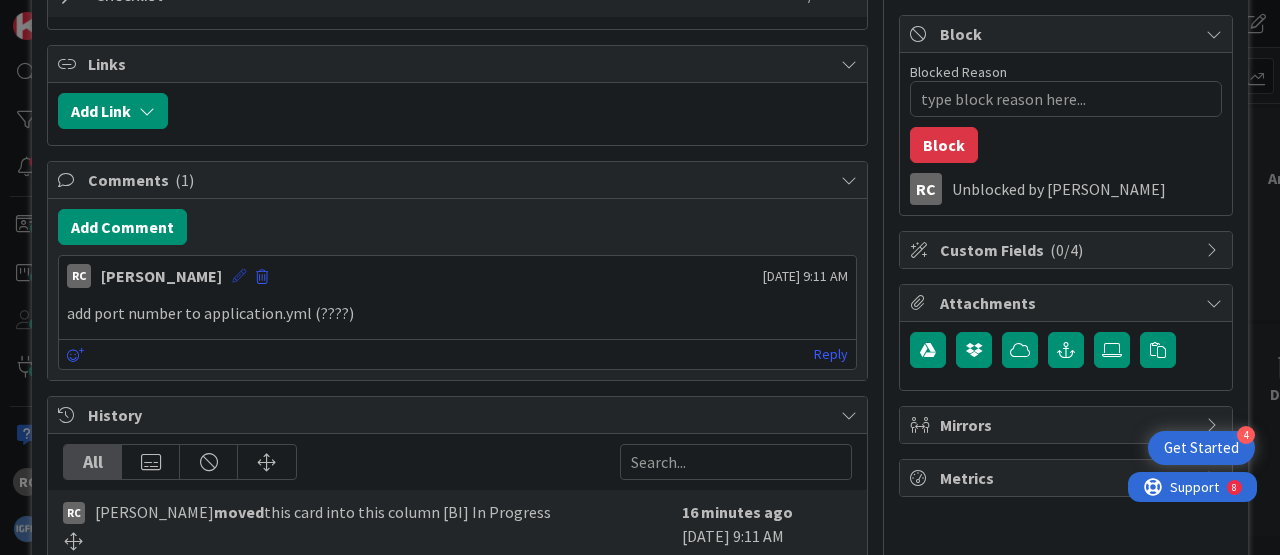 click at bounding box center [239, 276] 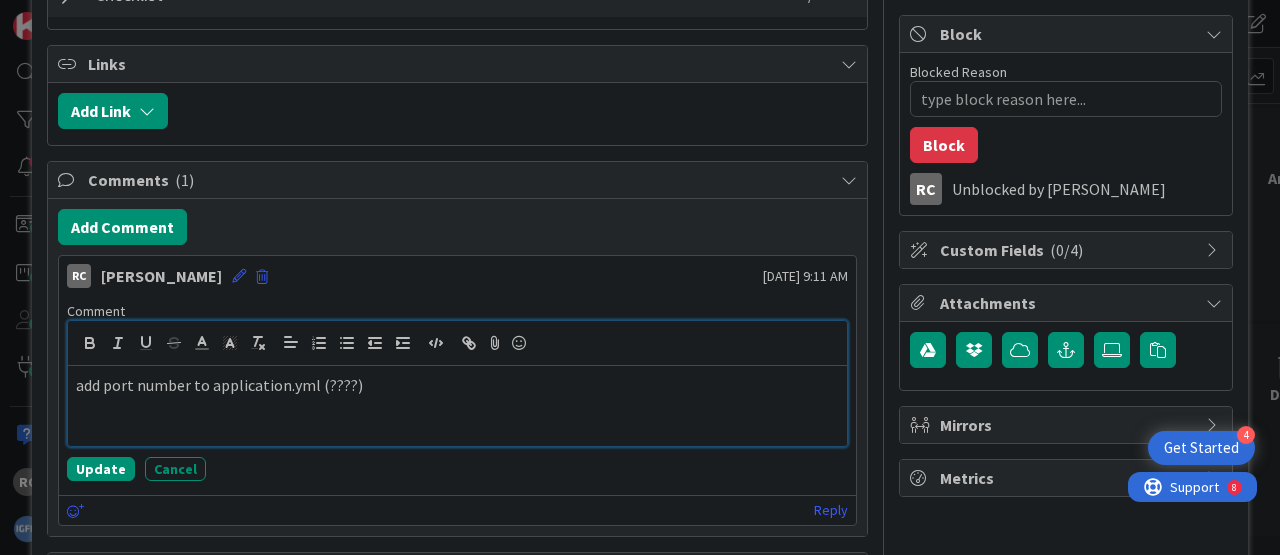 click on "add port number to application.yml (????)" at bounding box center [457, 385] 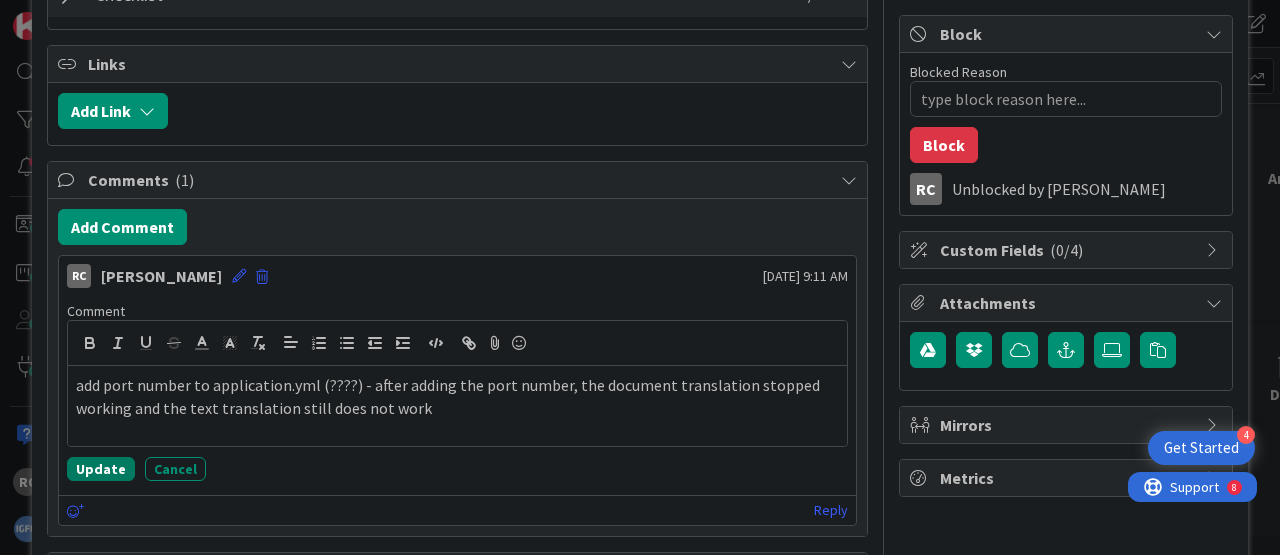 click on "Update" at bounding box center (101, 469) 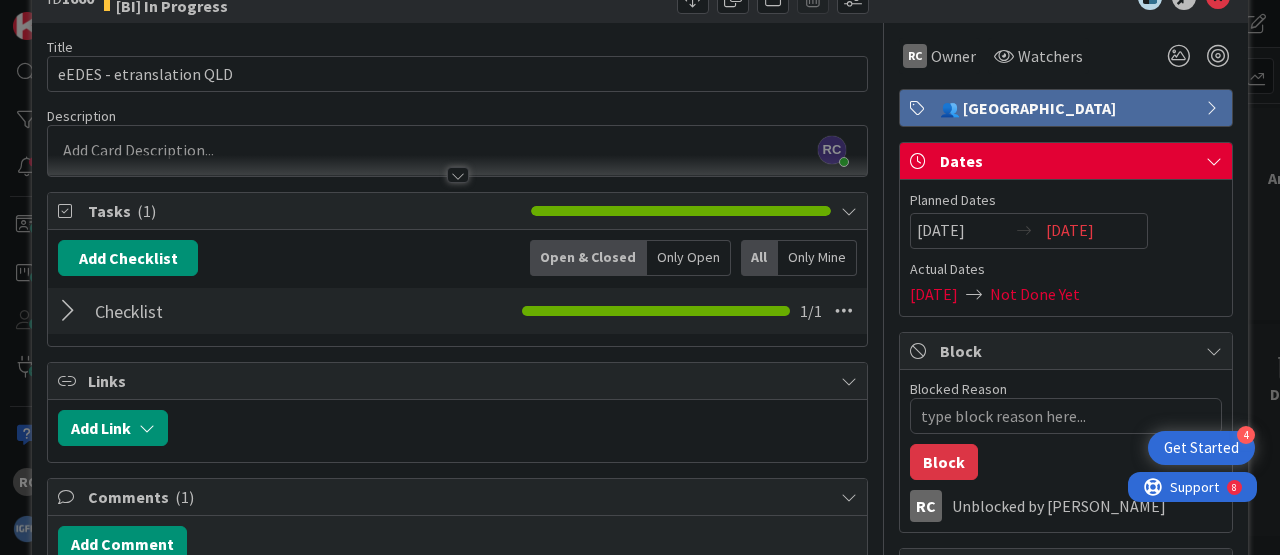 scroll, scrollTop: 0, scrollLeft: 0, axis: both 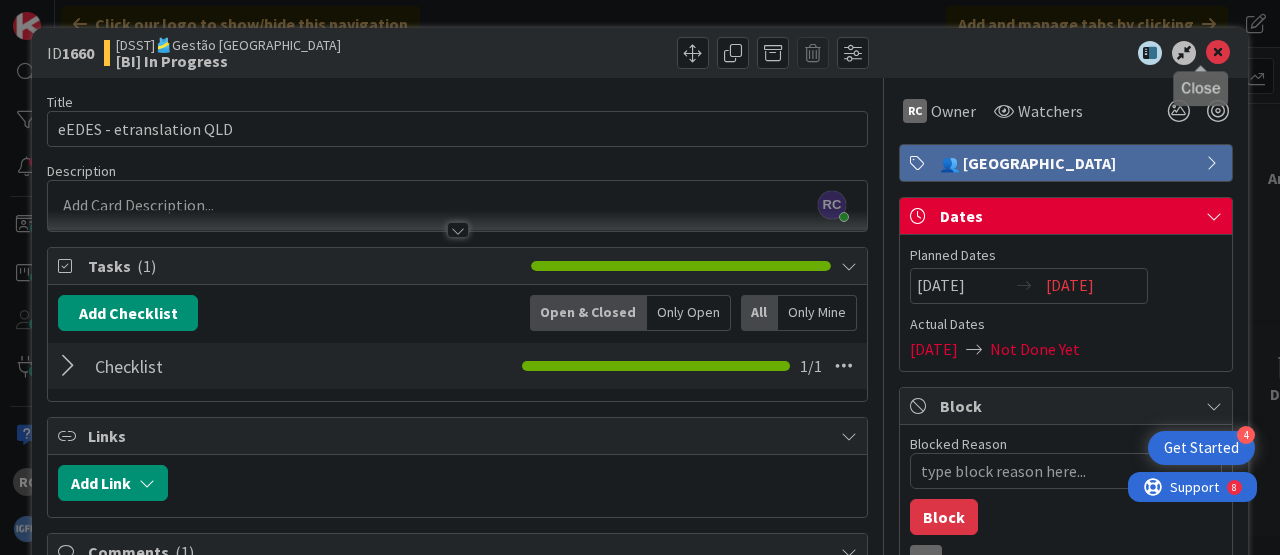 click at bounding box center (1218, 53) 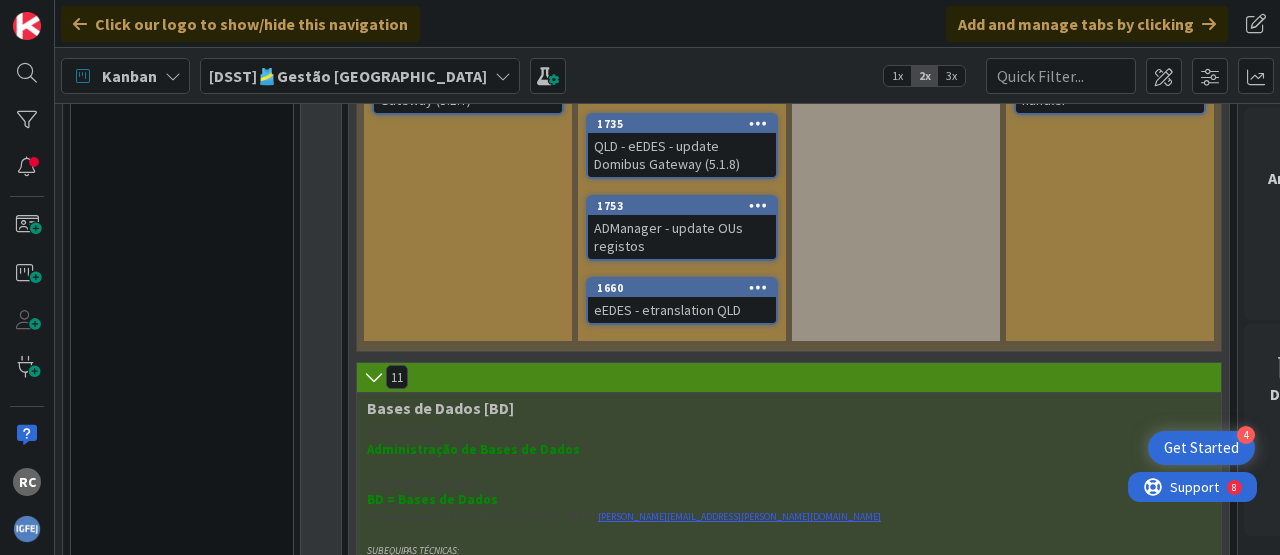 scroll, scrollTop: 2046, scrollLeft: 0, axis: vertical 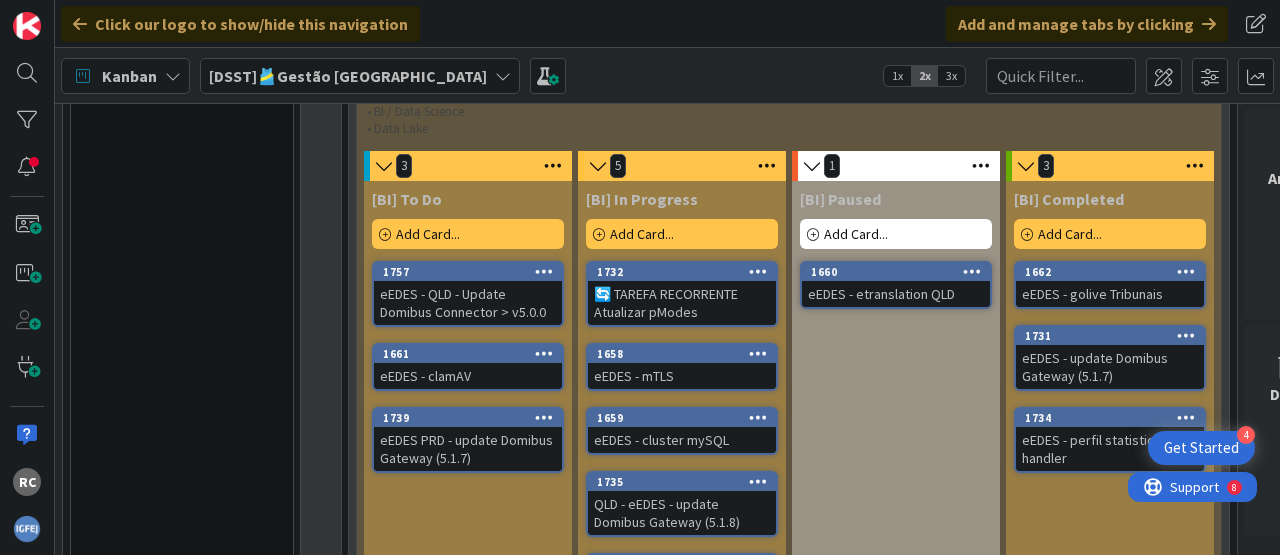 click on "eEDES - etranslation QLD" at bounding box center (896, 294) 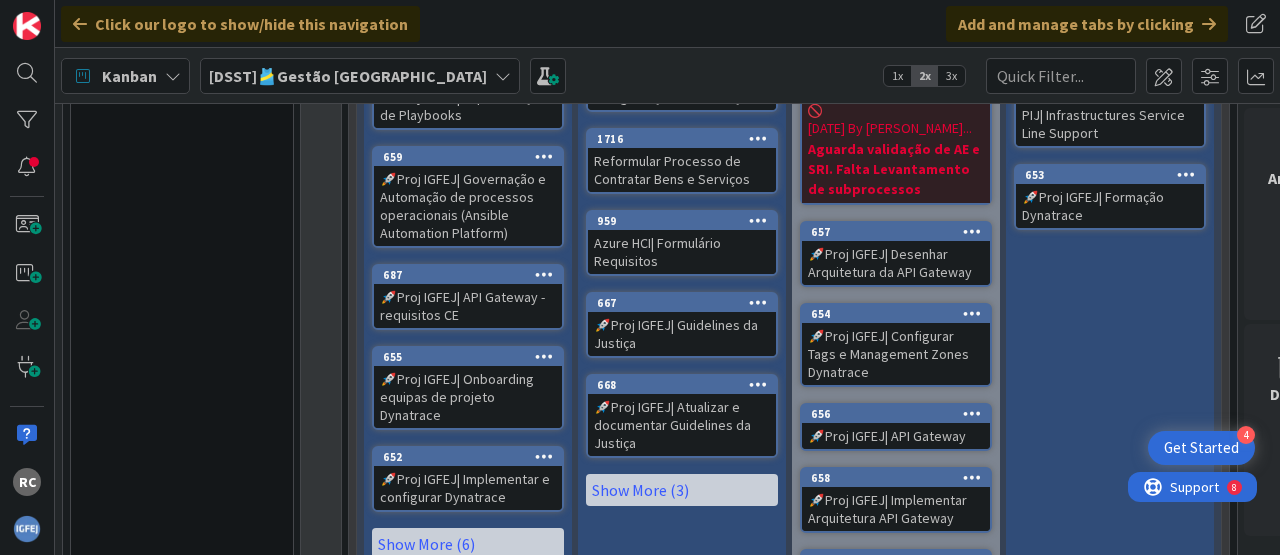 scroll, scrollTop: 1440, scrollLeft: 0, axis: vertical 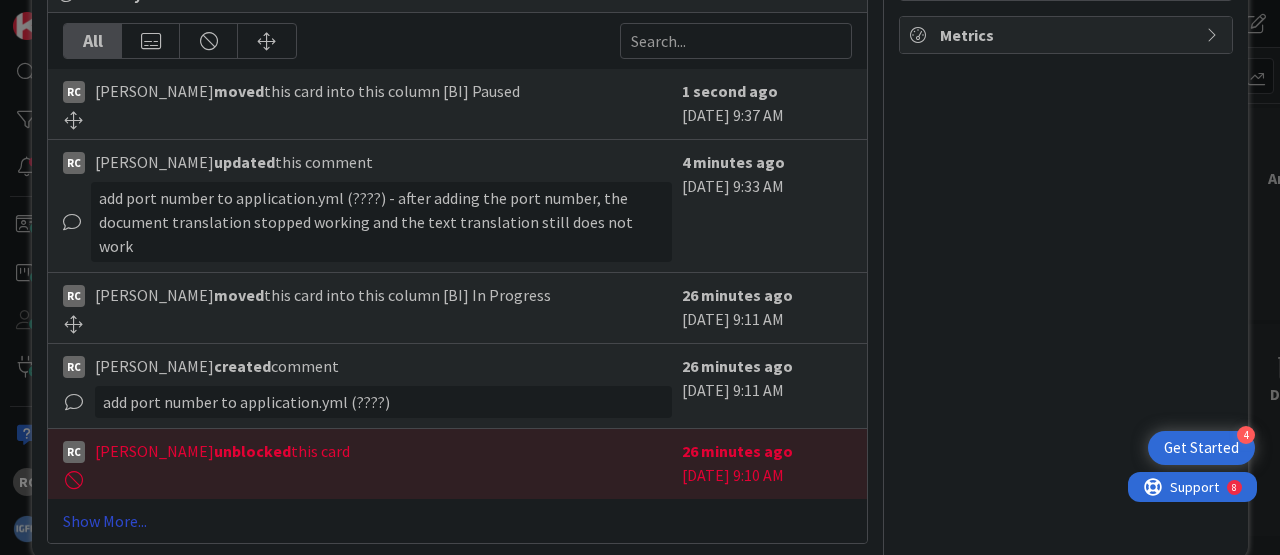 click on "Show More..." at bounding box center (457, 521) 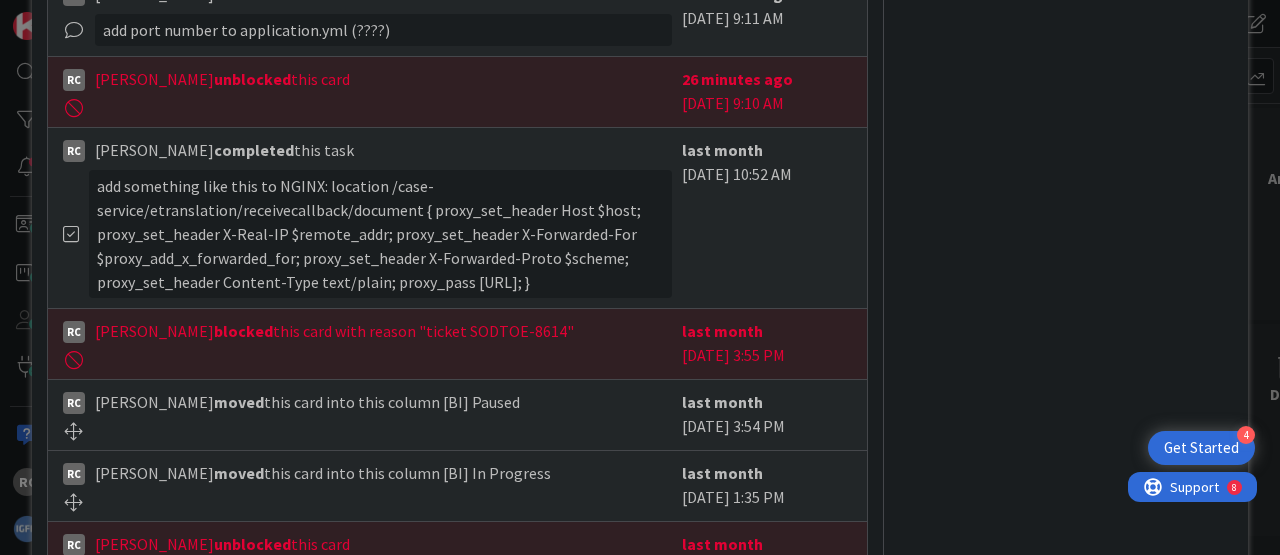 scroll, scrollTop: 1311, scrollLeft: 0, axis: vertical 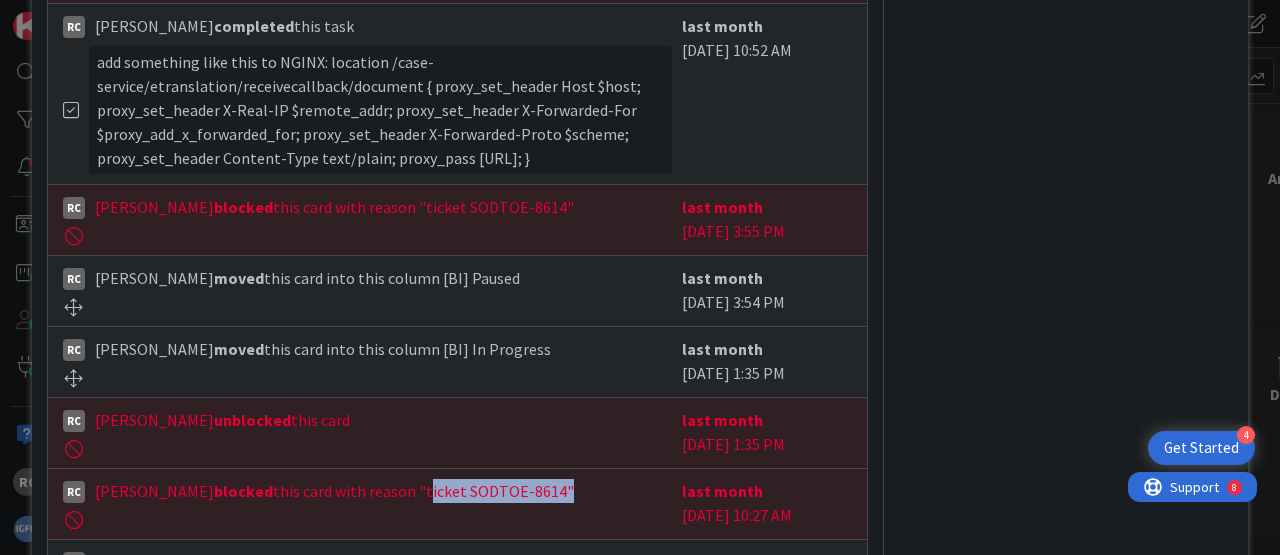 drag, startPoint x: 493, startPoint y: 482, endPoint x: 358, endPoint y: 491, distance: 135.29967 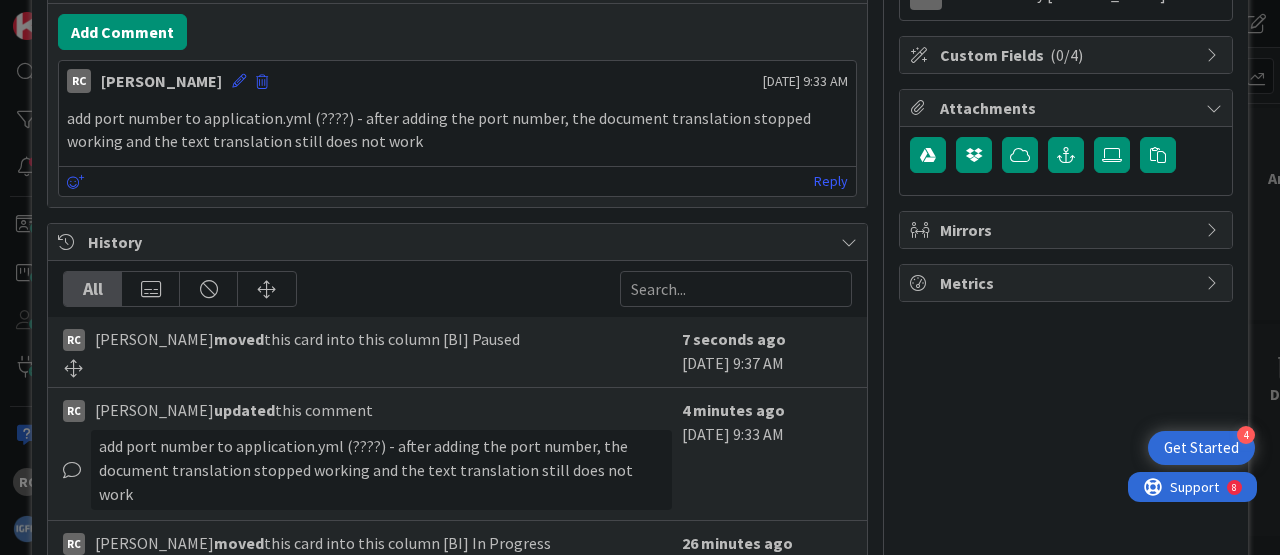 scroll, scrollTop: 319, scrollLeft: 0, axis: vertical 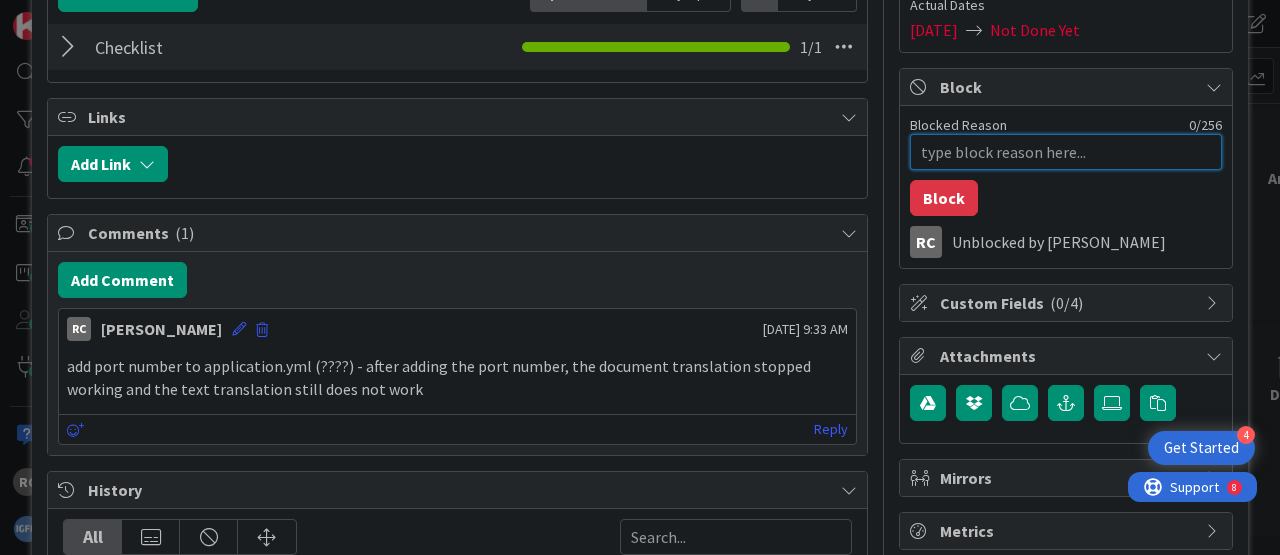 click on "Blocked Reason" at bounding box center (1066, 152) 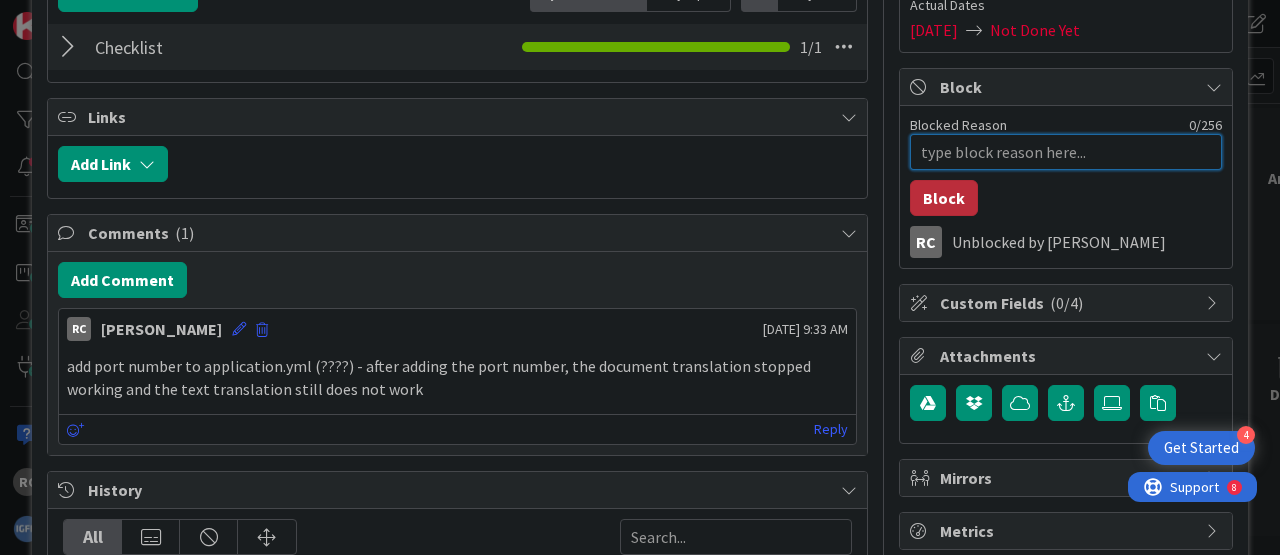 paste on "ticket SODTOE-8614" 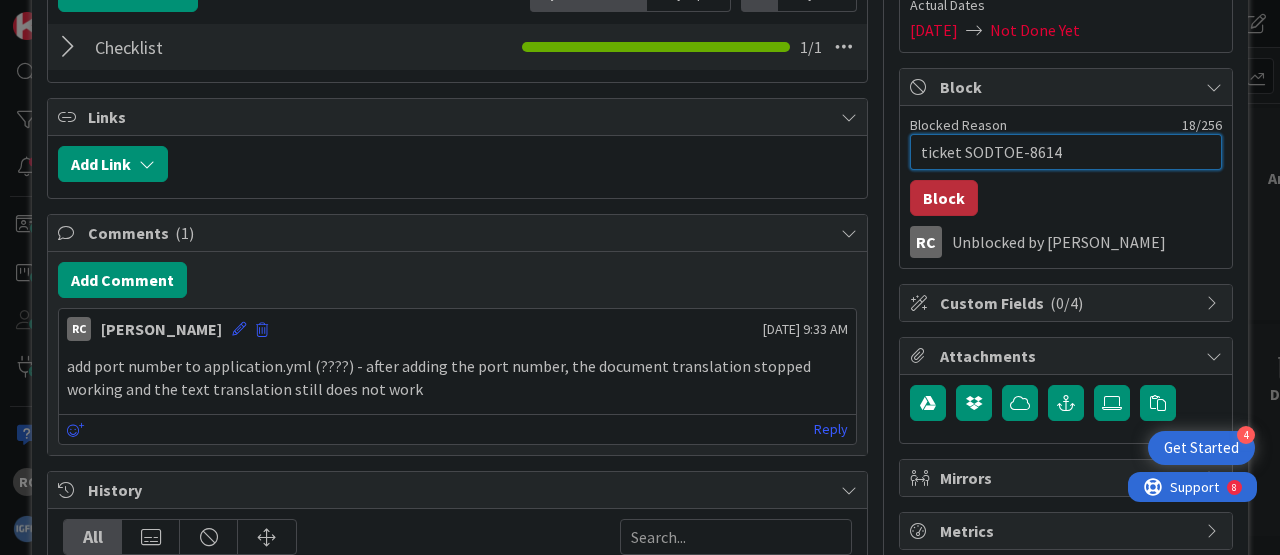 type on "ticket SODTOE-8614" 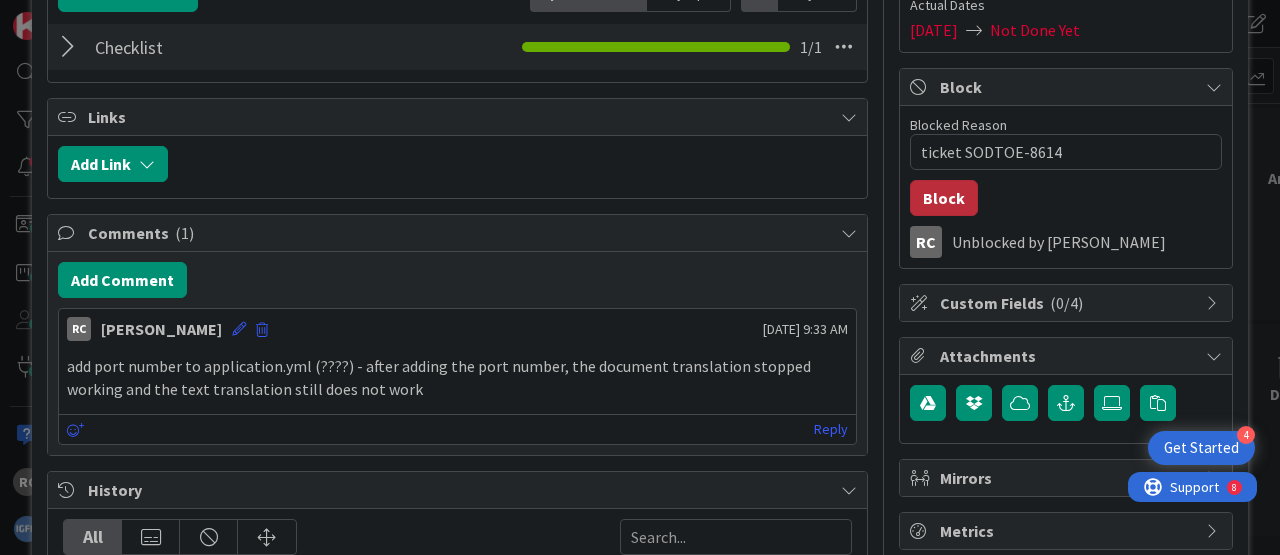 click on "Block" at bounding box center [944, 198] 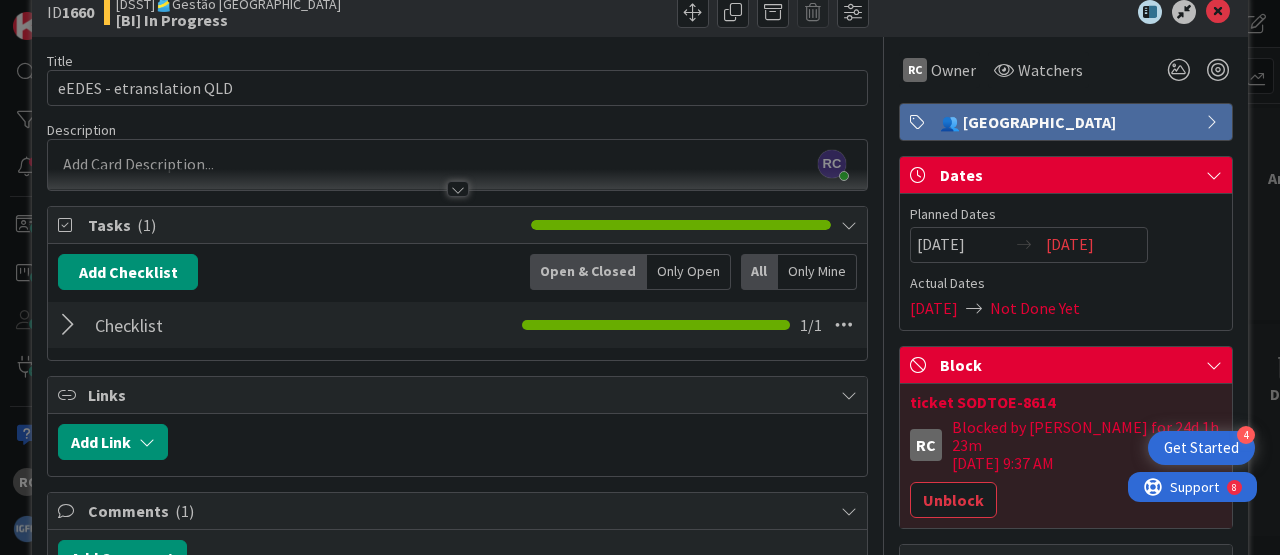 scroll, scrollTop: 0, scrollLeft: 0, axis: both 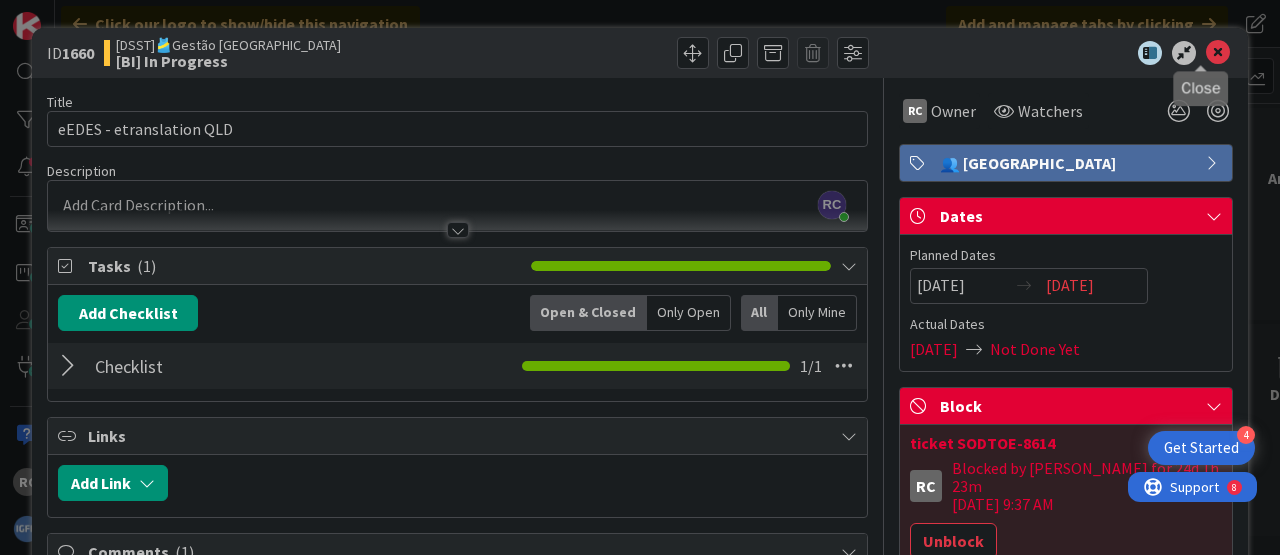 drag, startPoint x: 1200, startPoint y: 61, endPoint x: 1189, endPoint y: 69, distance: 13.601471 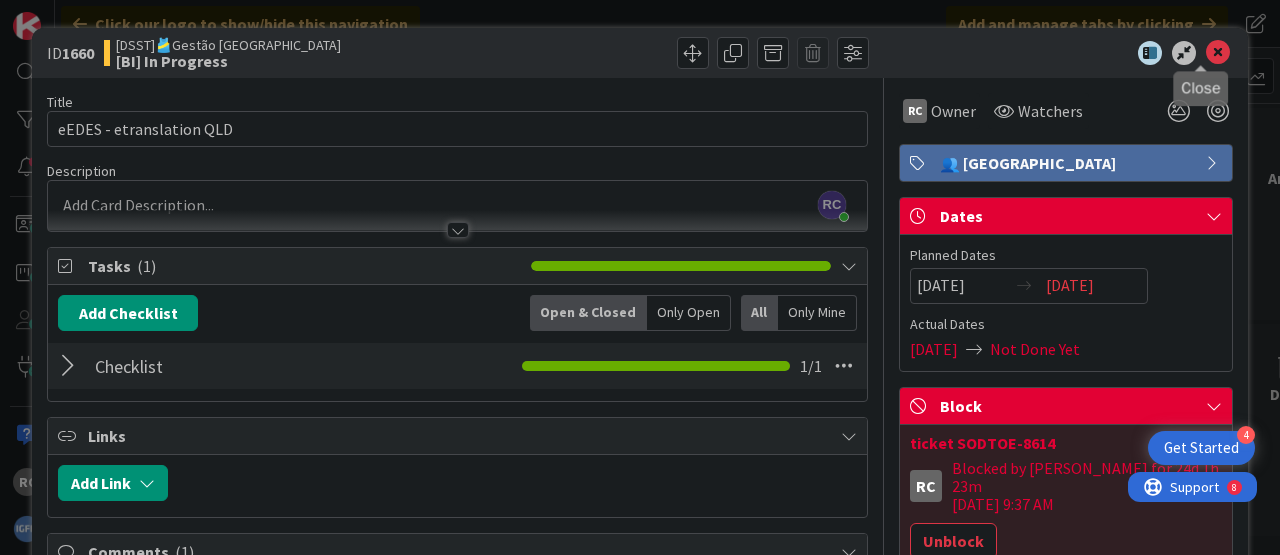 scroll, scrollTop: 1748, scrollLeft: 0, axis: vertical 